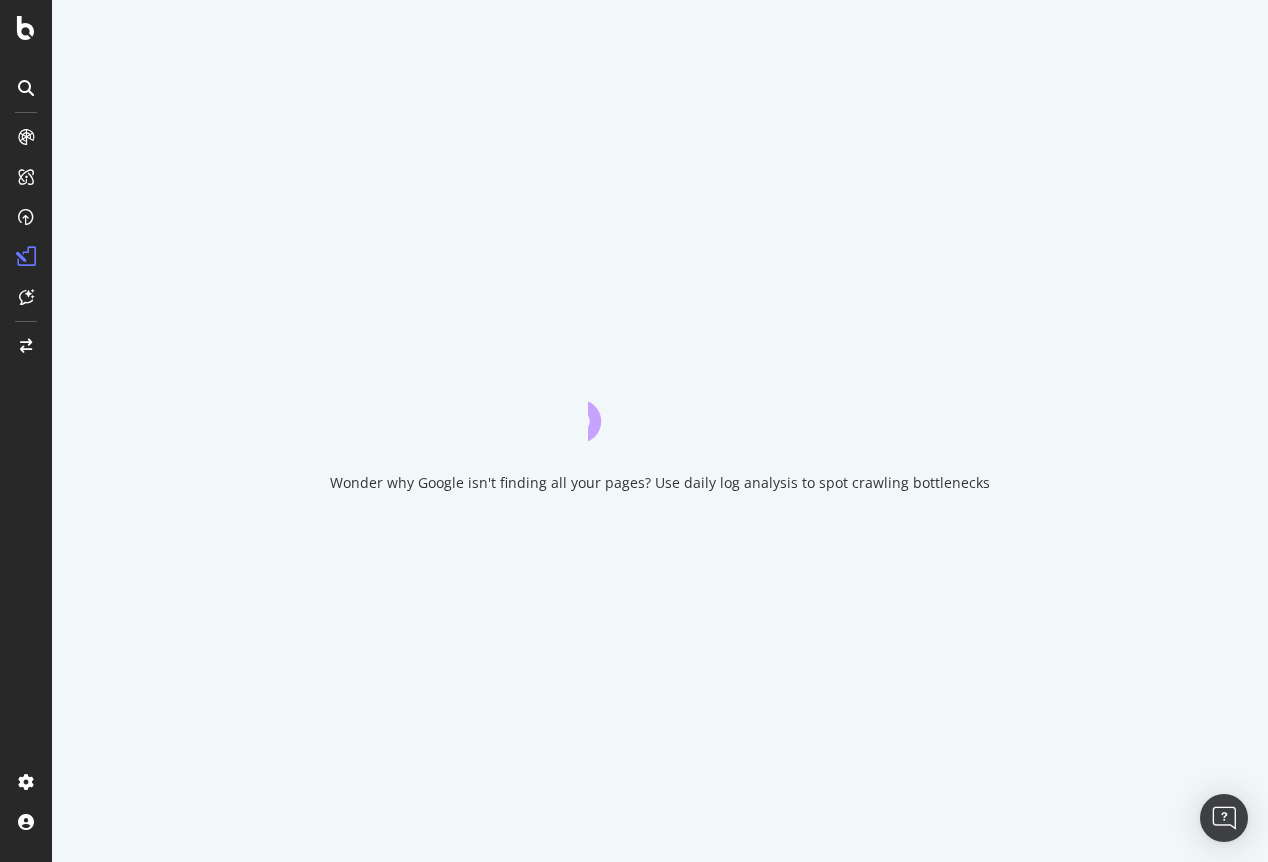 scroll, scrollTop: 0, scrollLeft: 0, axis: both 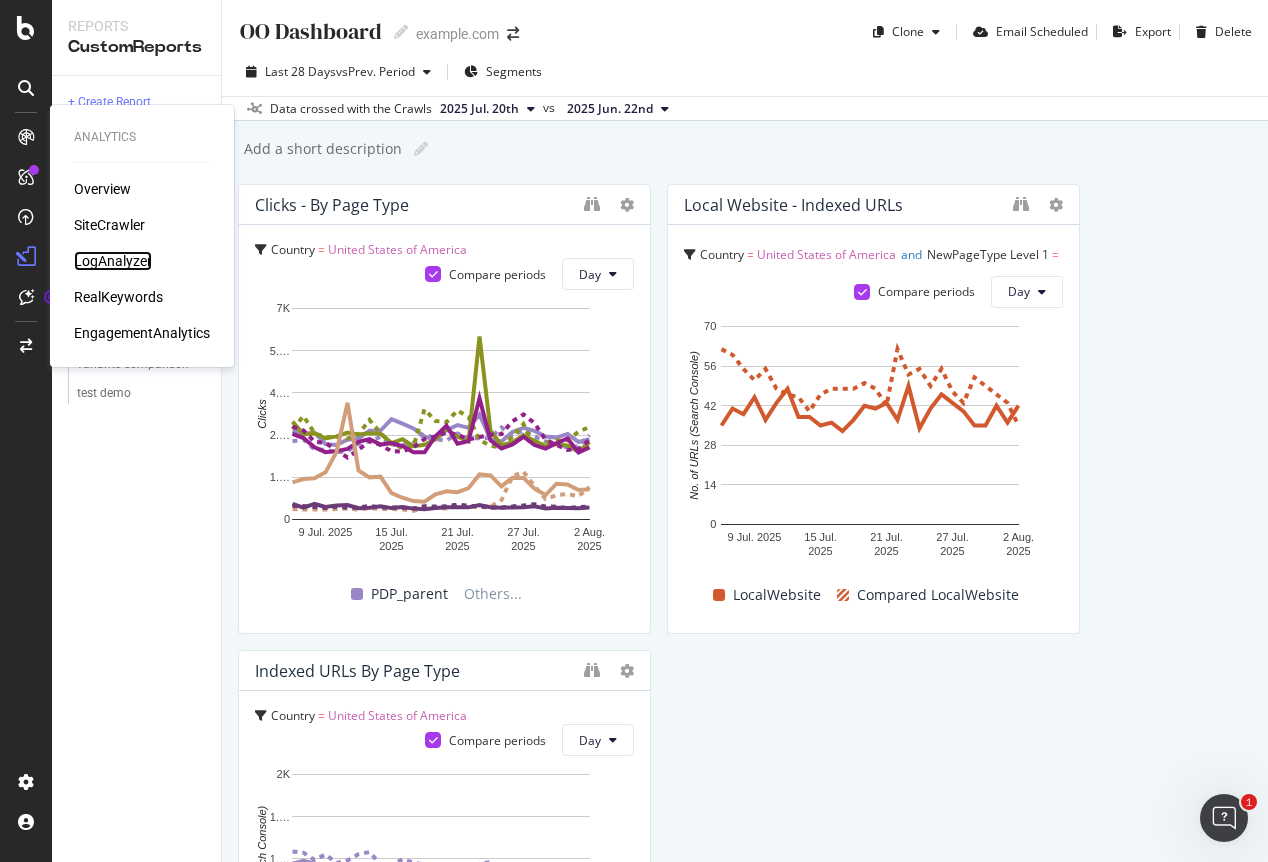click on "LogAnalyzer" at bounding box center (113, 261) 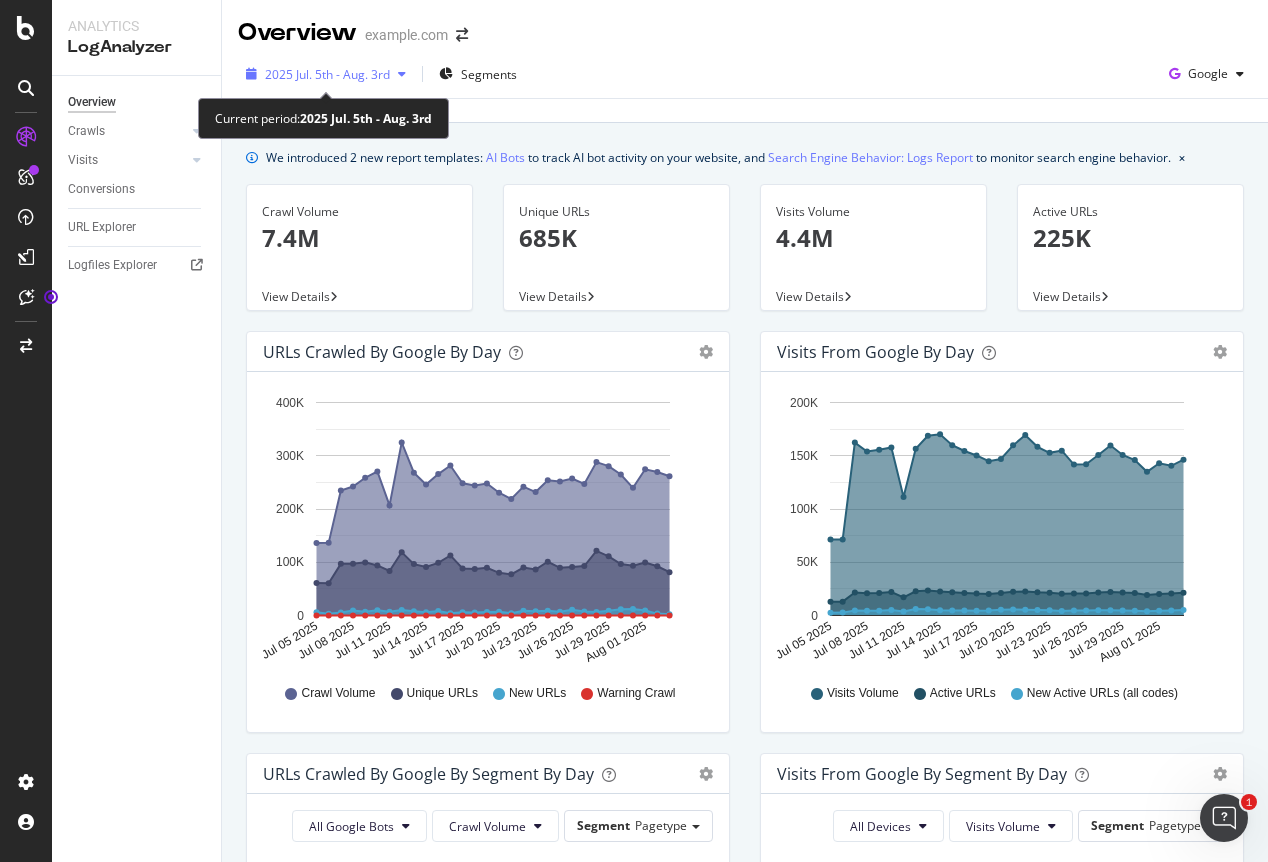 click on "2025 Jul. 5th - Aug. 3rd" at bounding box center (327, 74) 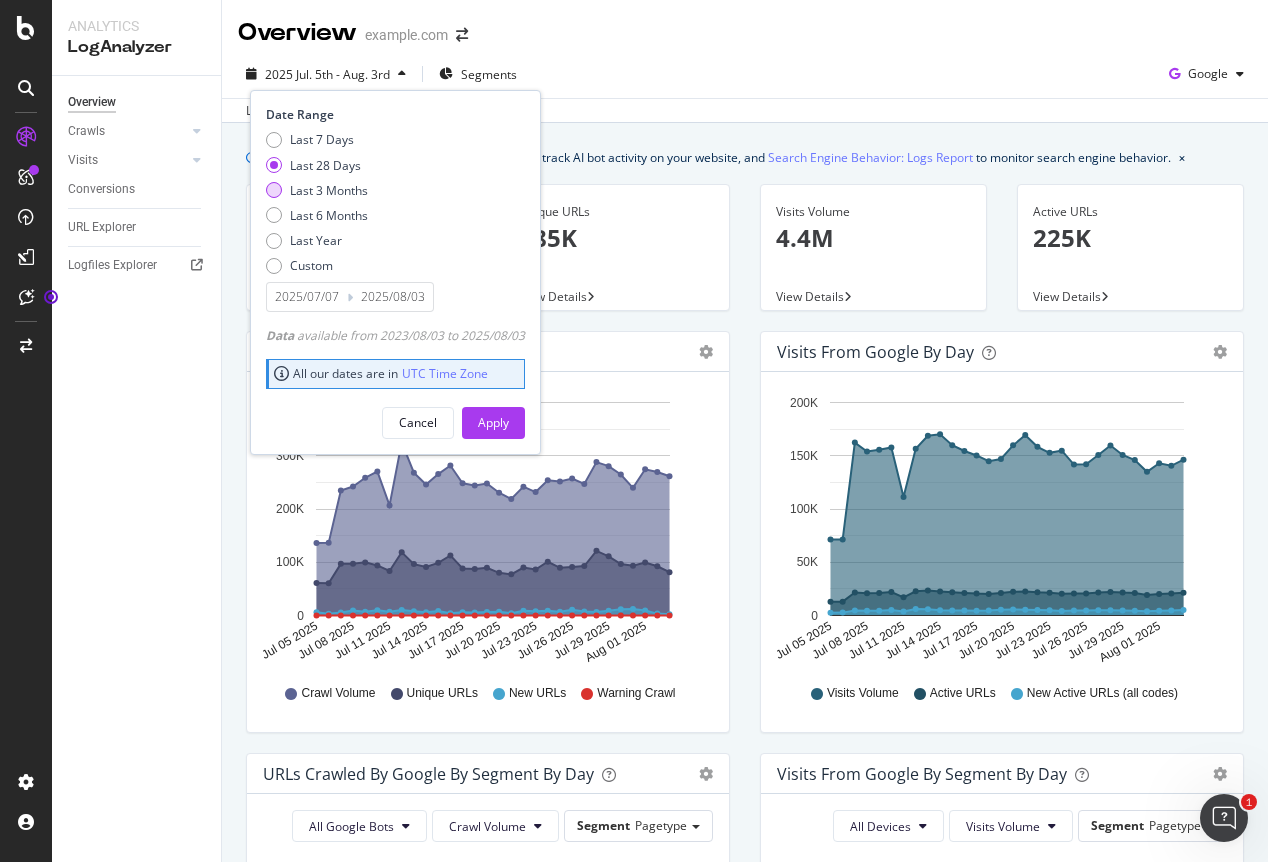 click on "Last 3 Months" at bounding box center [329, 190] 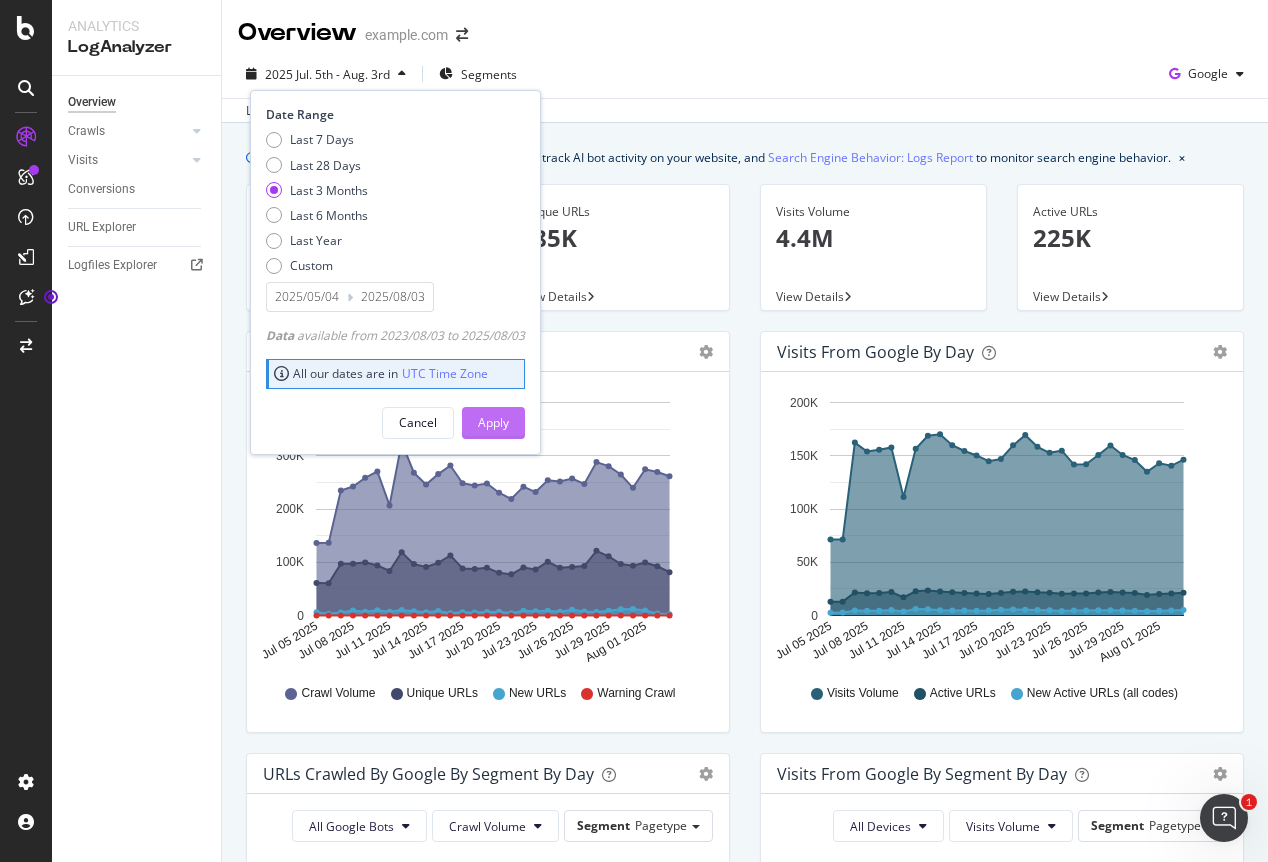 click on "Apply" at bounding box center [493, 422] 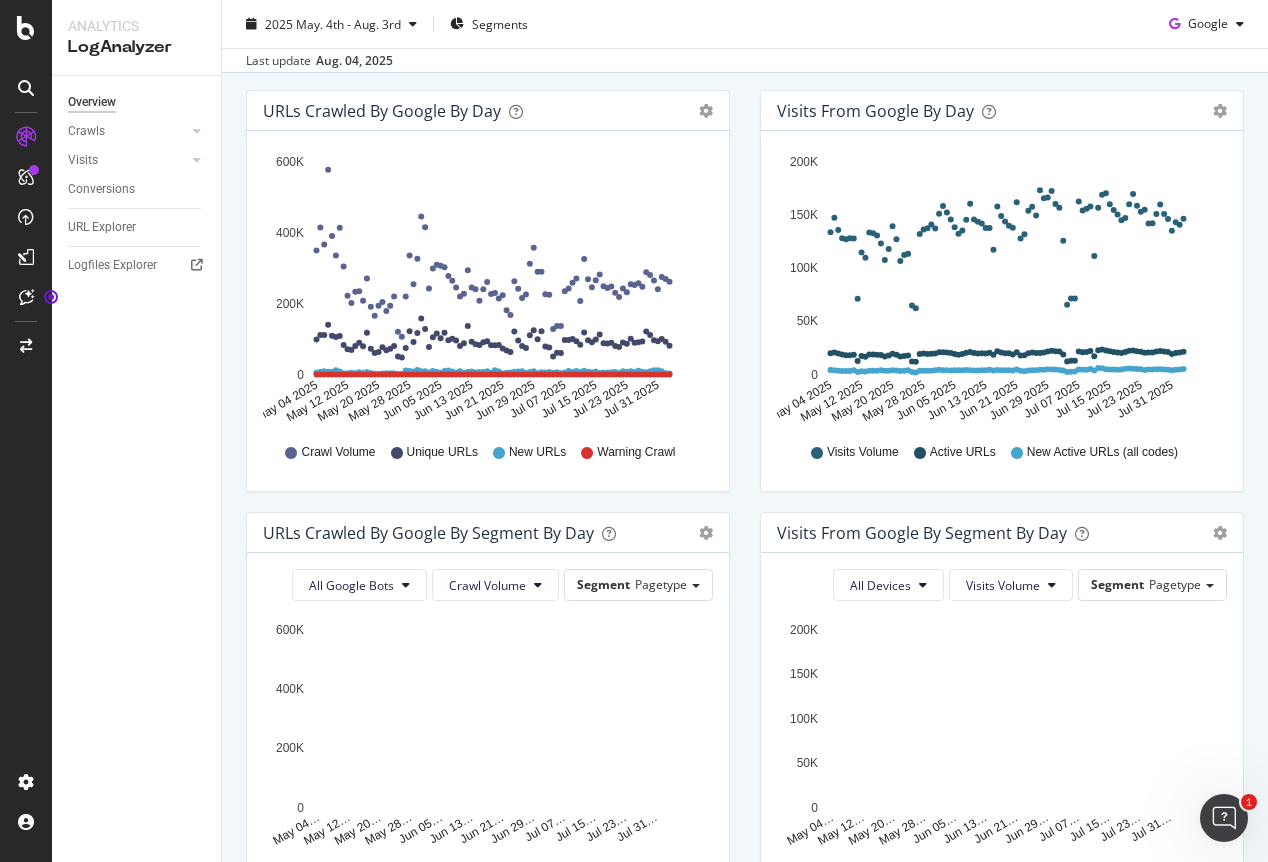 scroll, scrollTop: 44, scrollLeft: 0, axis: vertical 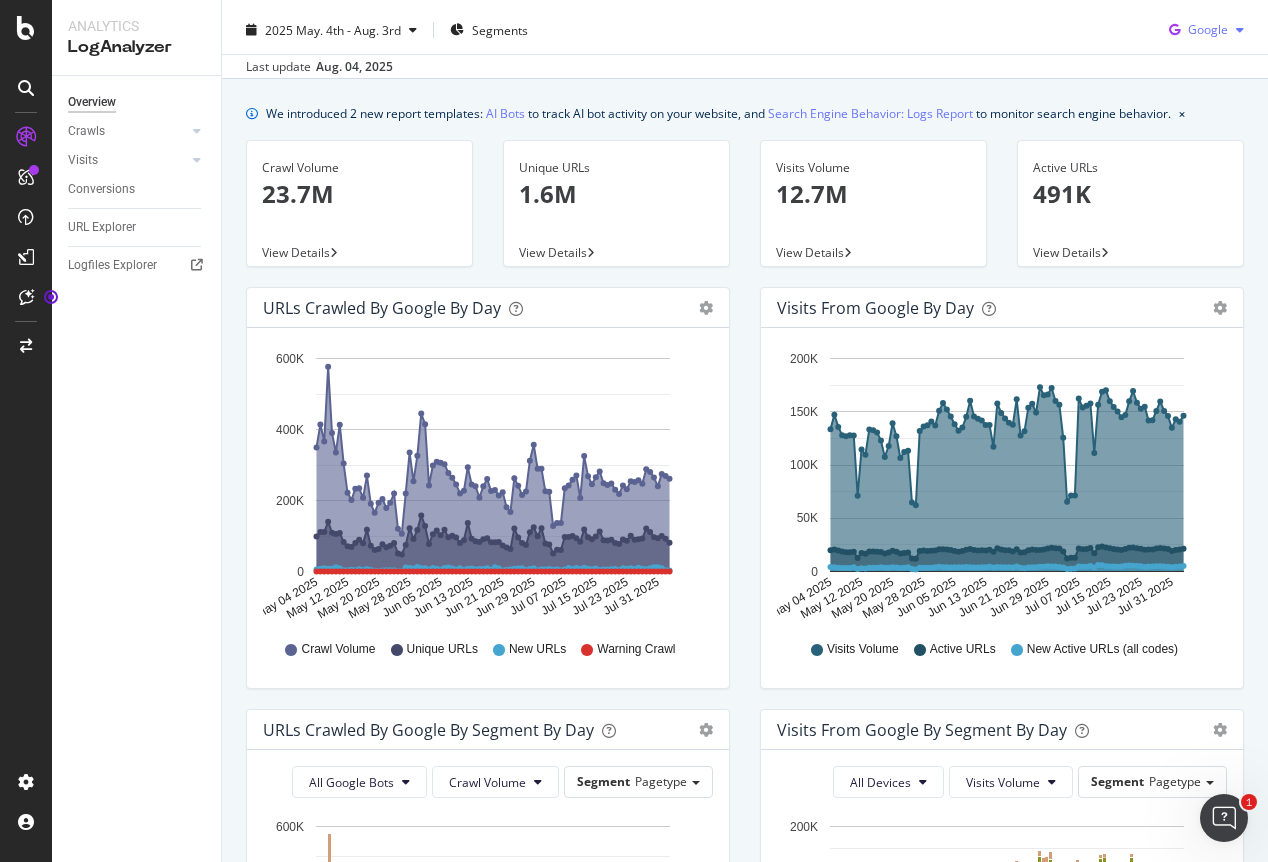 click on "Google" at bounding box center [1208, 29] 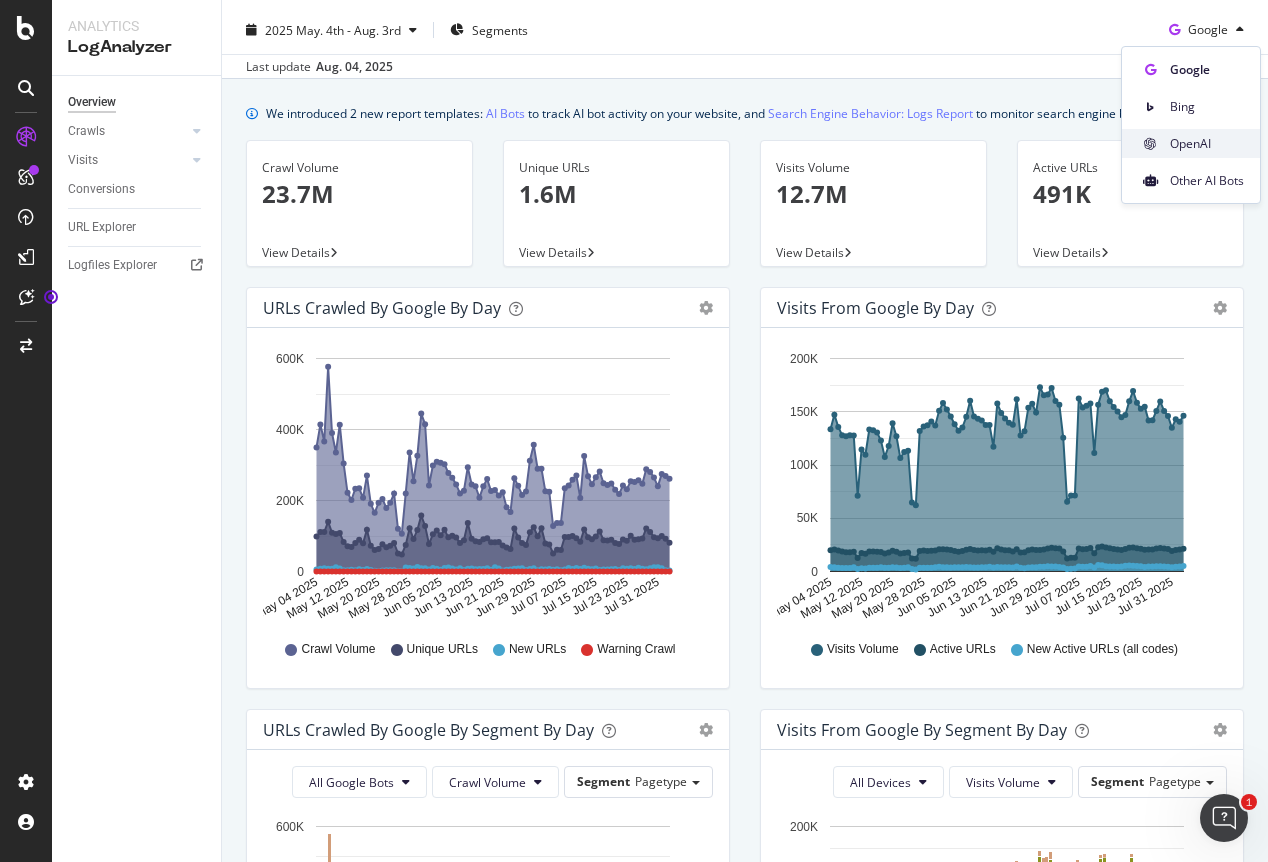 click on "OpenAI" at bounding box center [1207, 144] 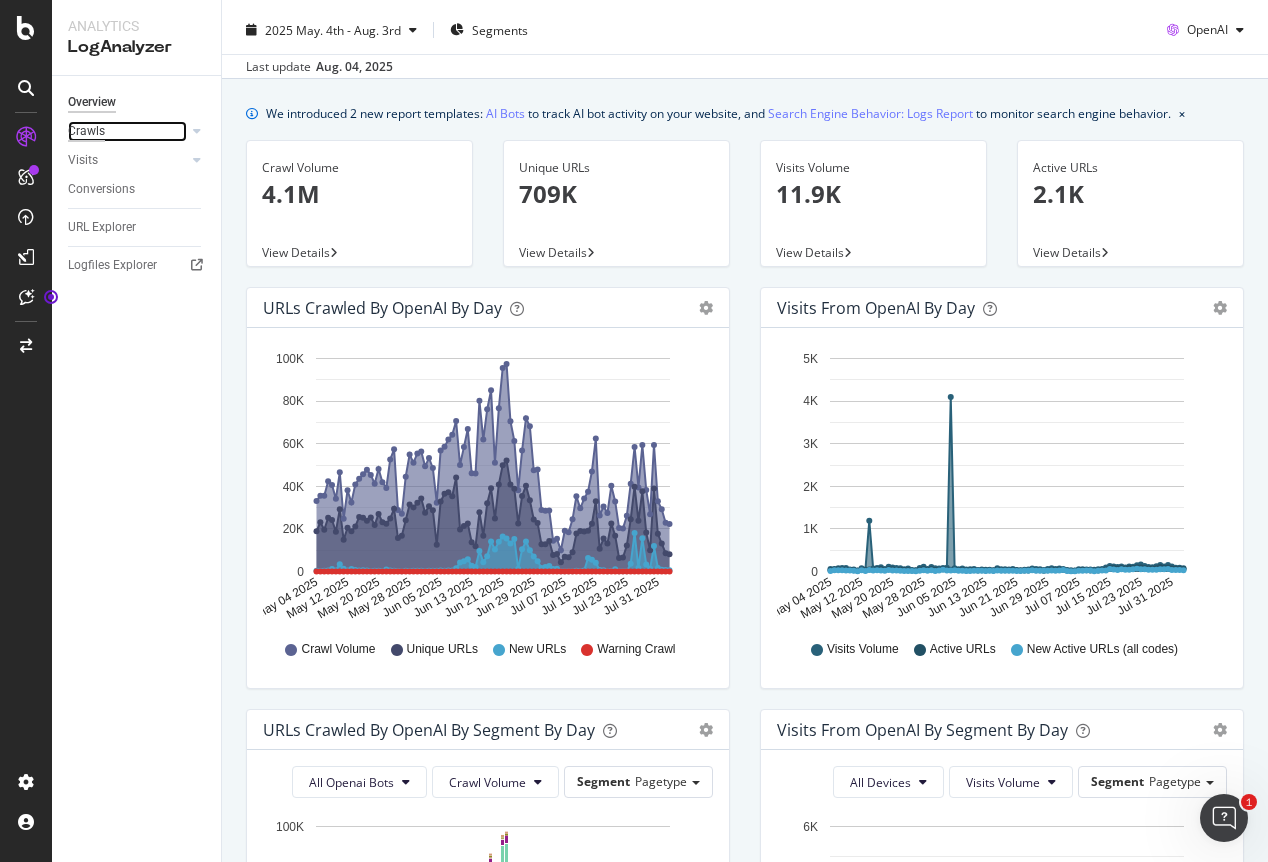 click on "Crawls" at bounding box center [86, 131] 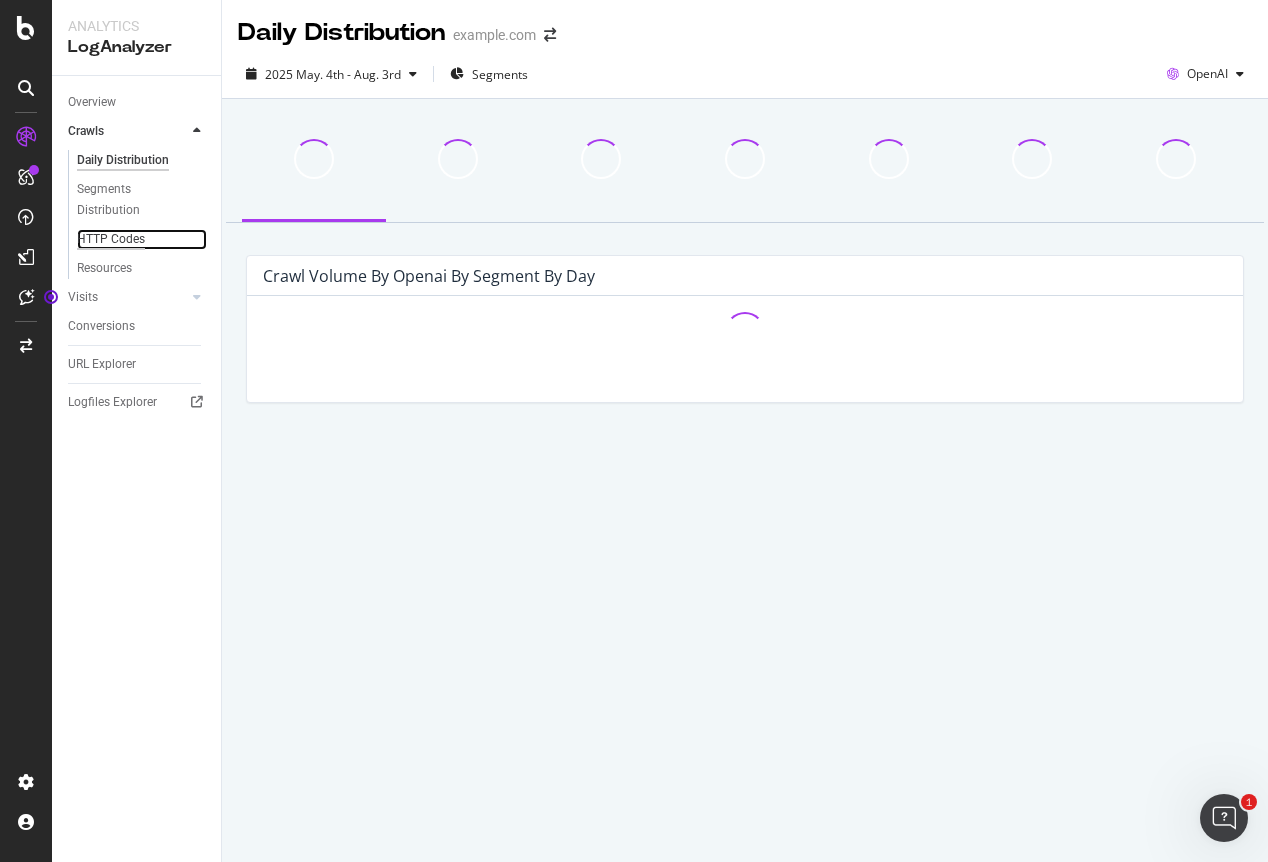 click on "HTTP Codes" at bounding box center (111, 239) 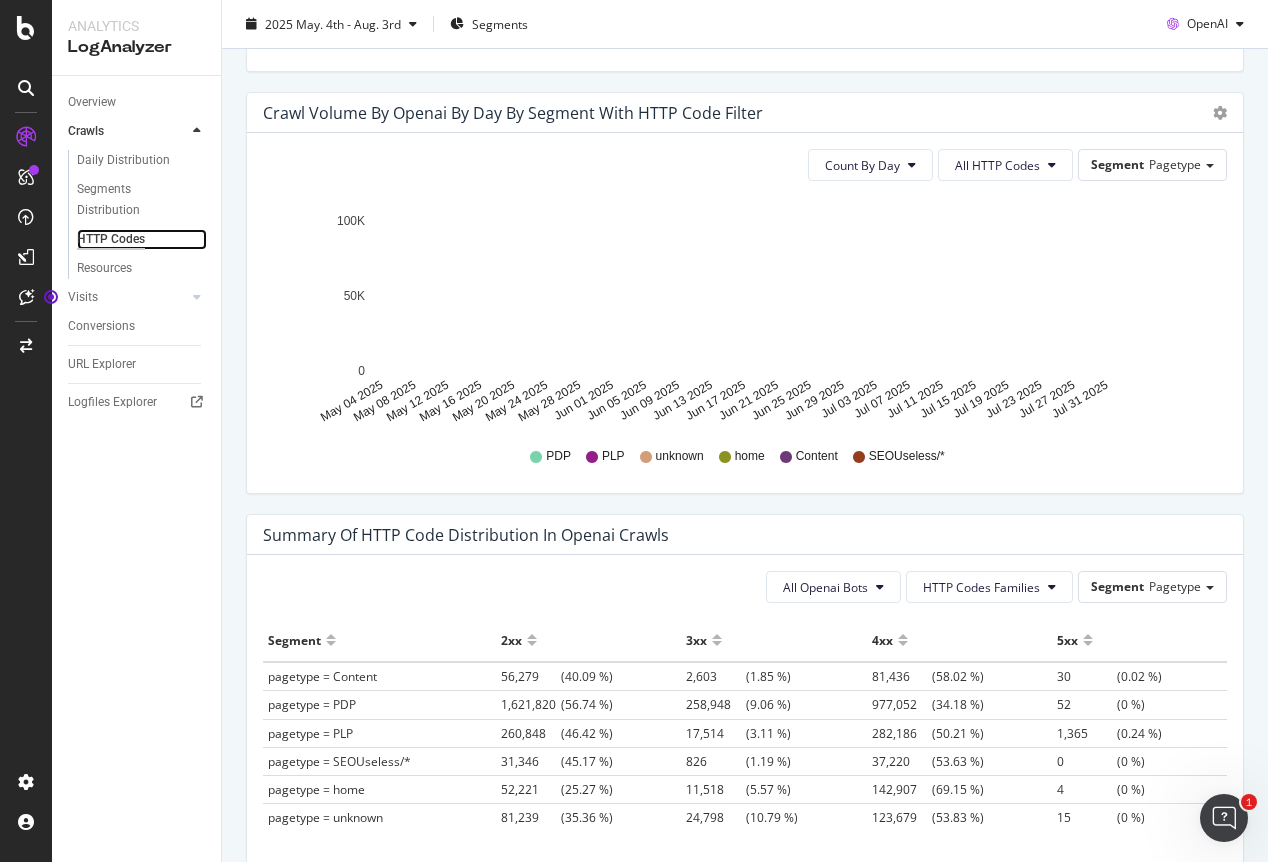 scroll, scrollTop: 0, scrollLeft: 0, axis: both 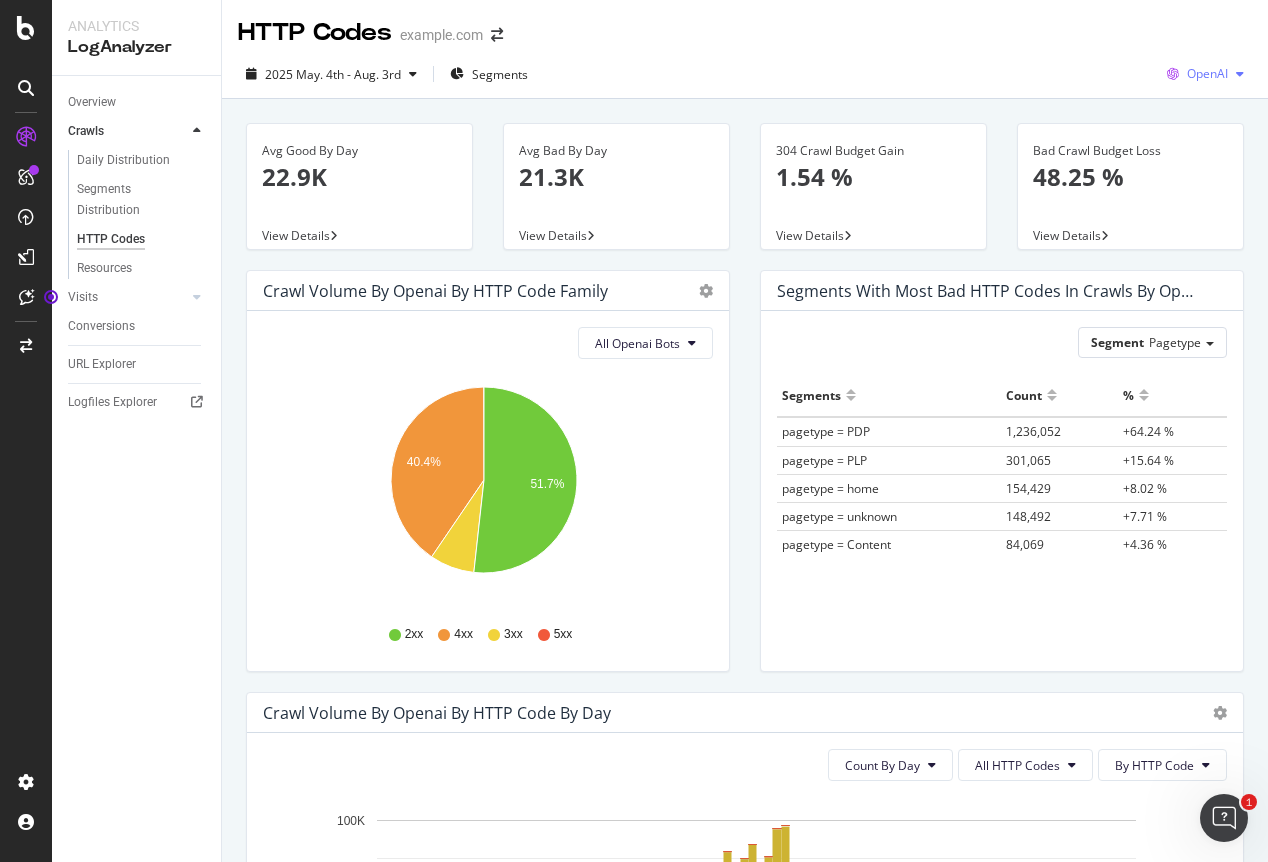 click on "OpenAI" at bounding box center (1205, 74) 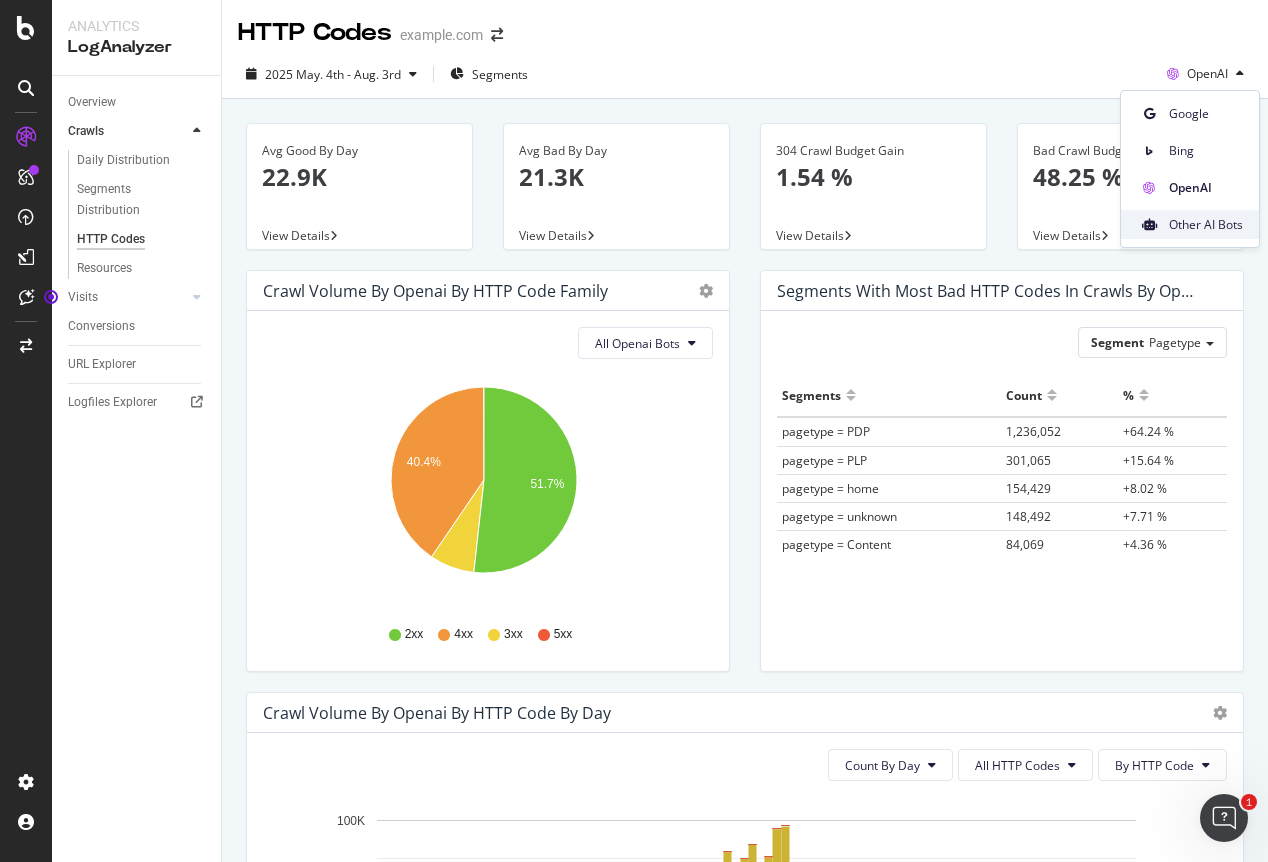 click on "Other AI Bots" at bounding box center [1206, 225] 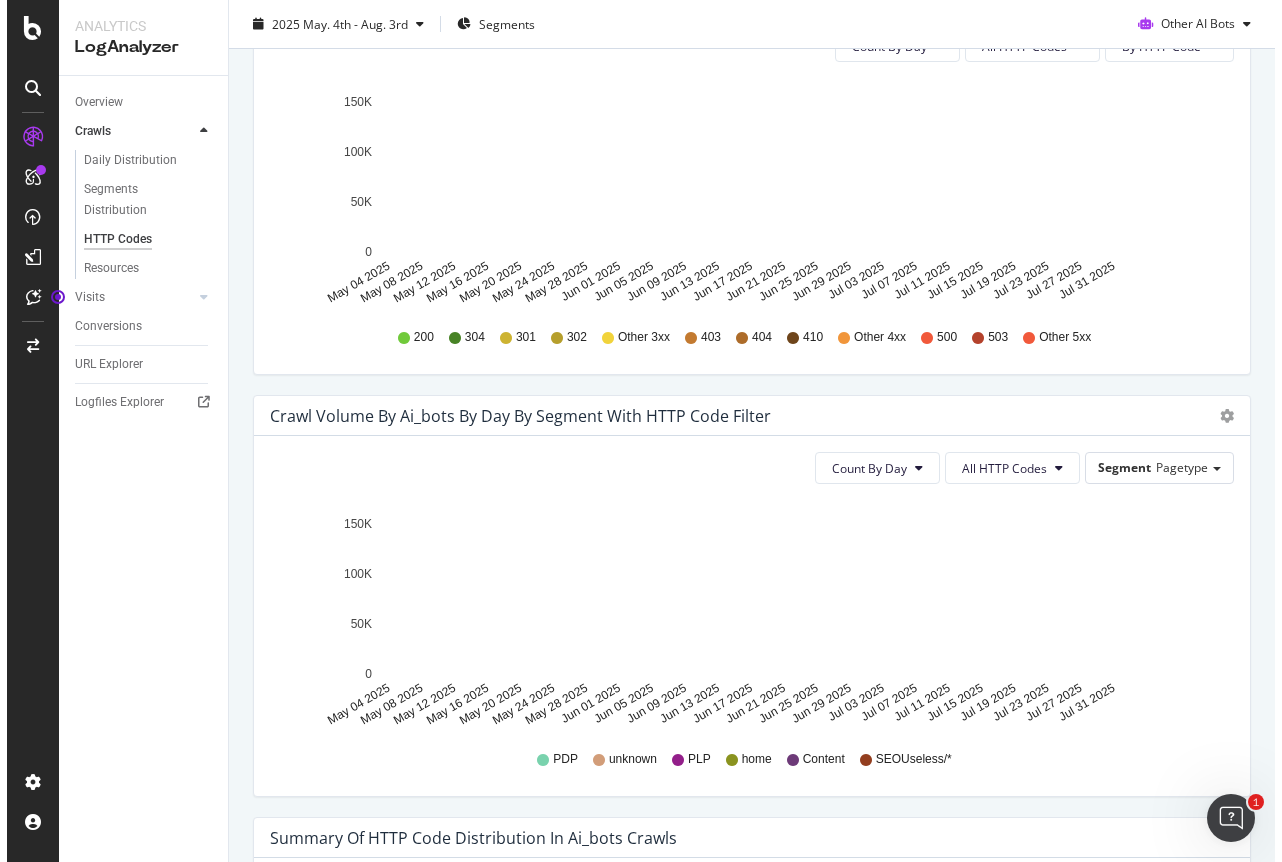 scroll, scrollTop: 822, scrollLeft: 0, axis: vertical 